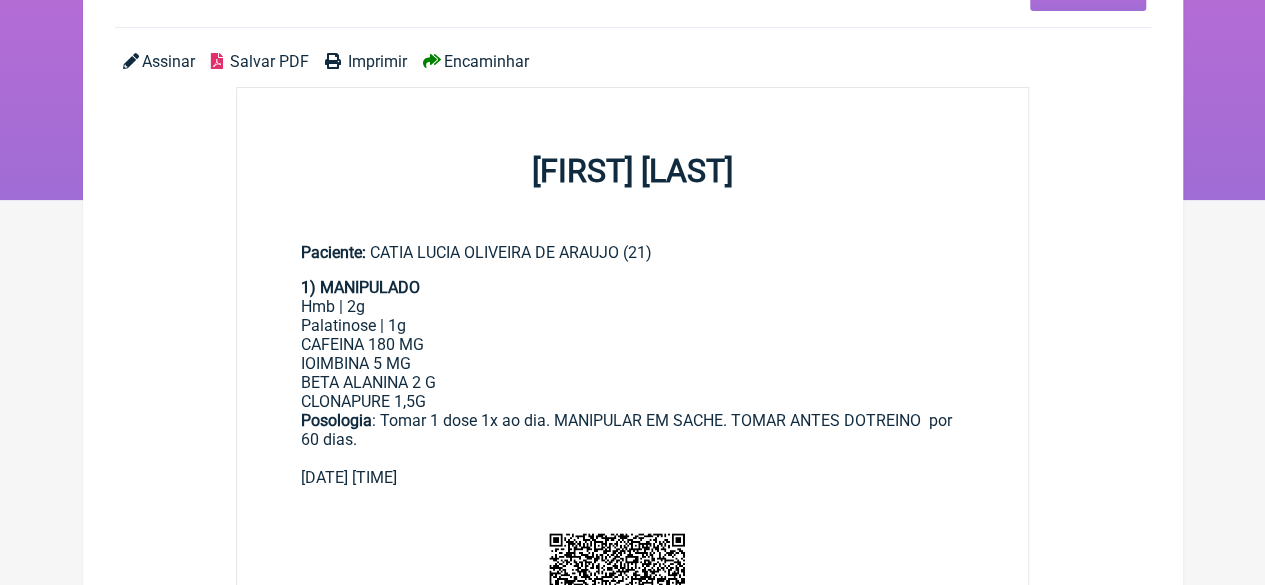 scroll, scrollTop: 200, scrollLeft: 0, axis: vertical 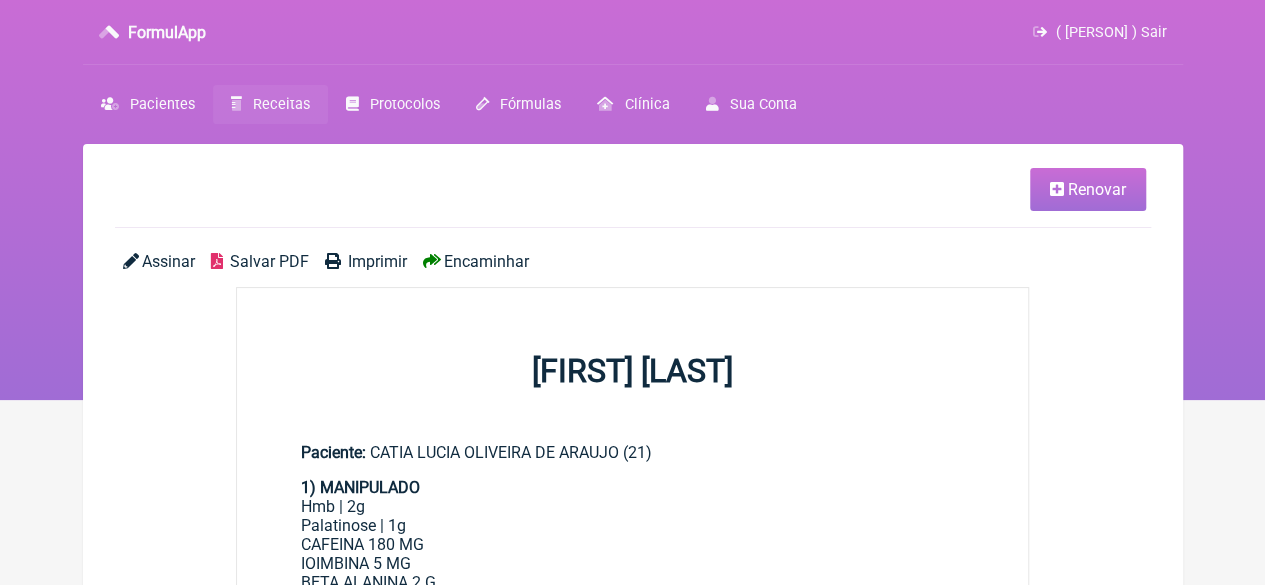 click on "Receitas" at bounding box center (281, 104) 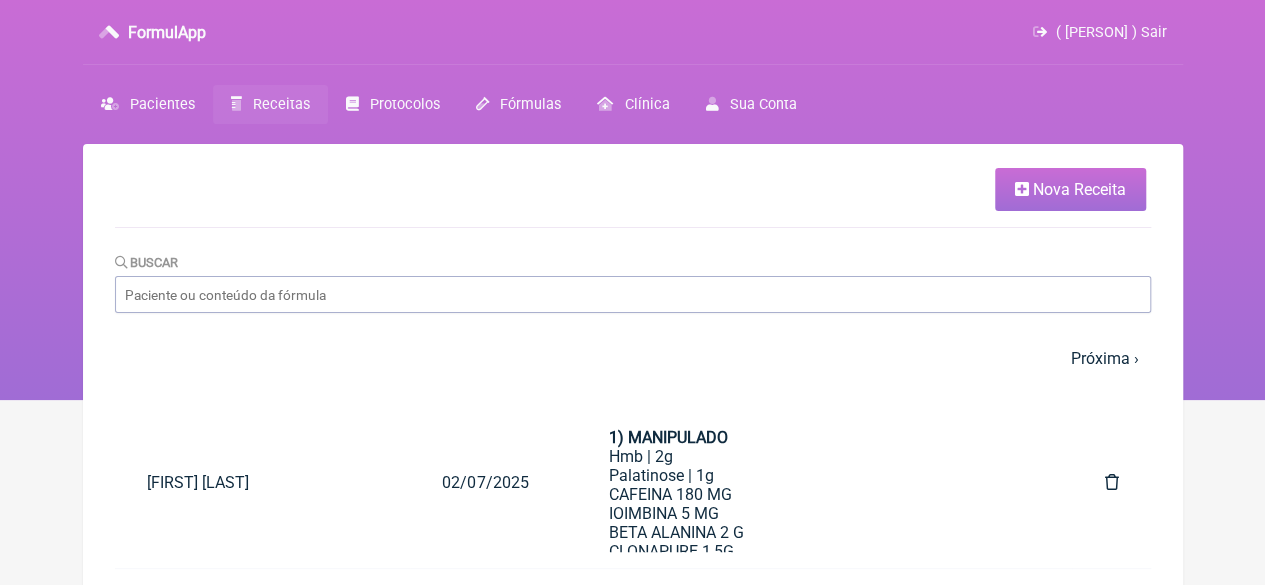 click at bounding box center [1022, 189] 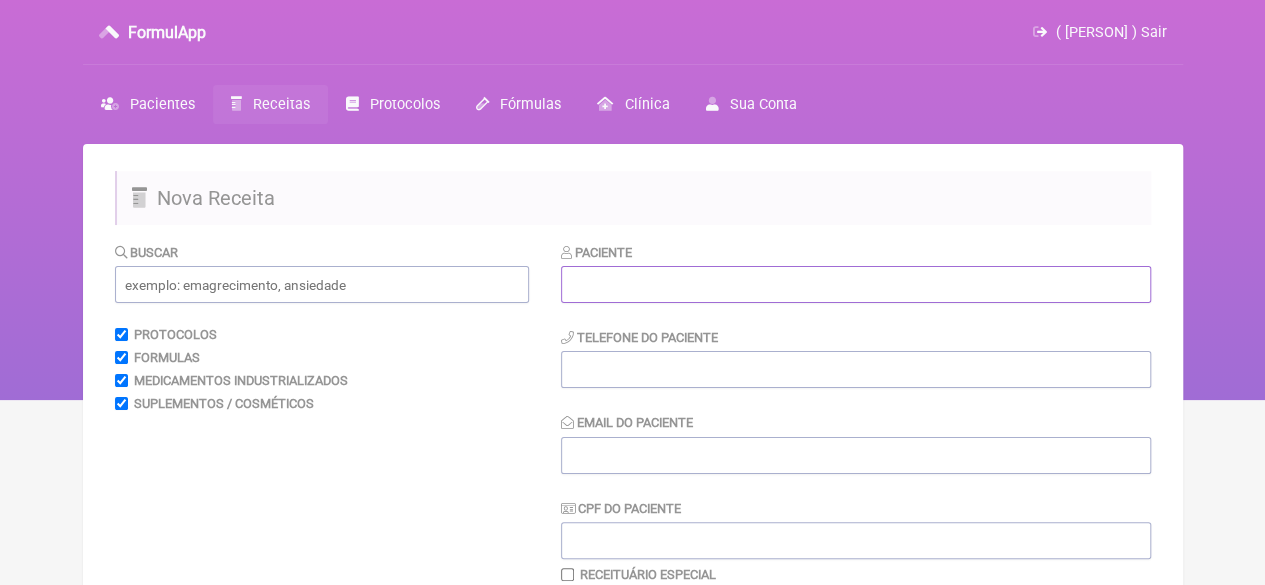 click at bounding box center (856, 284) 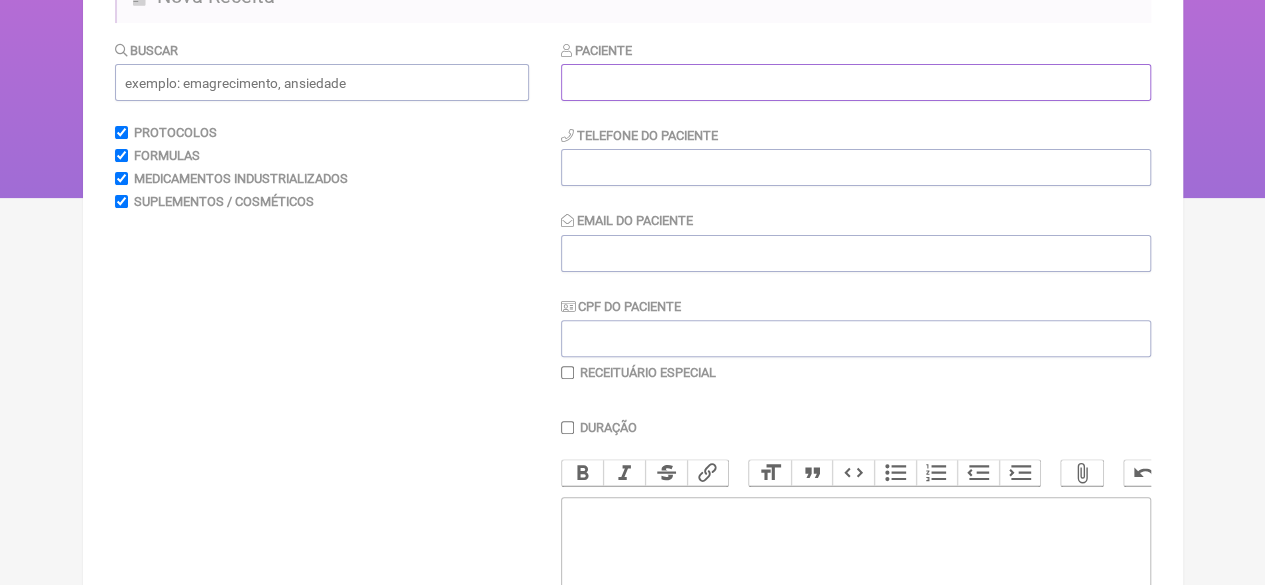 scroll, scrollTop: 302, scrollLeft: 0, axis: vertical 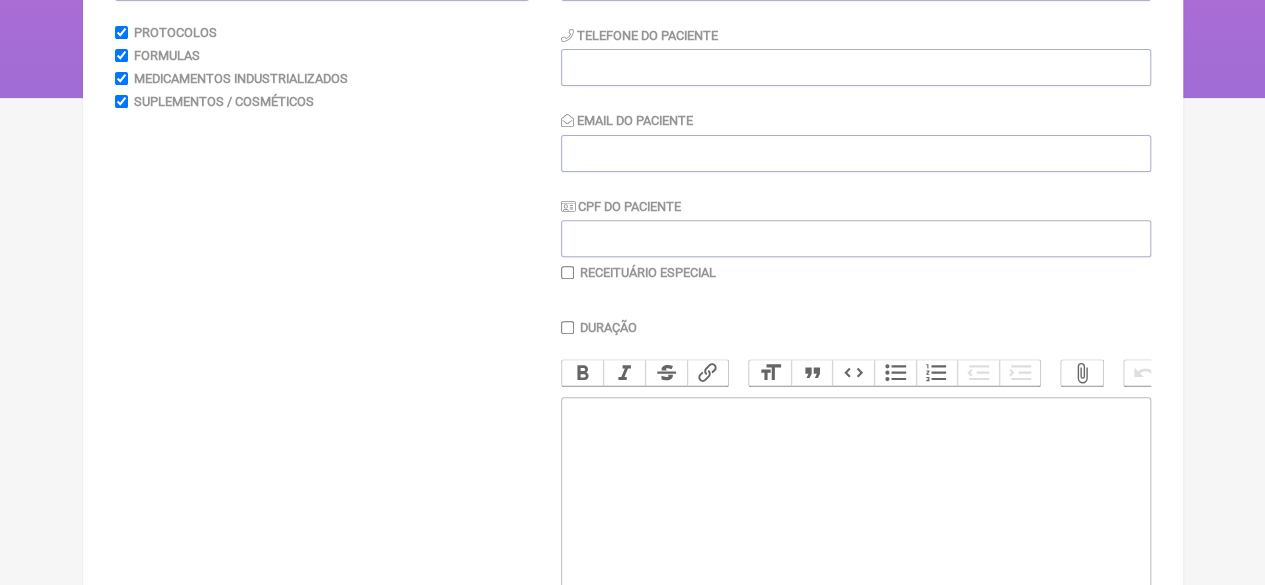 click at bounding box center [856, 517] 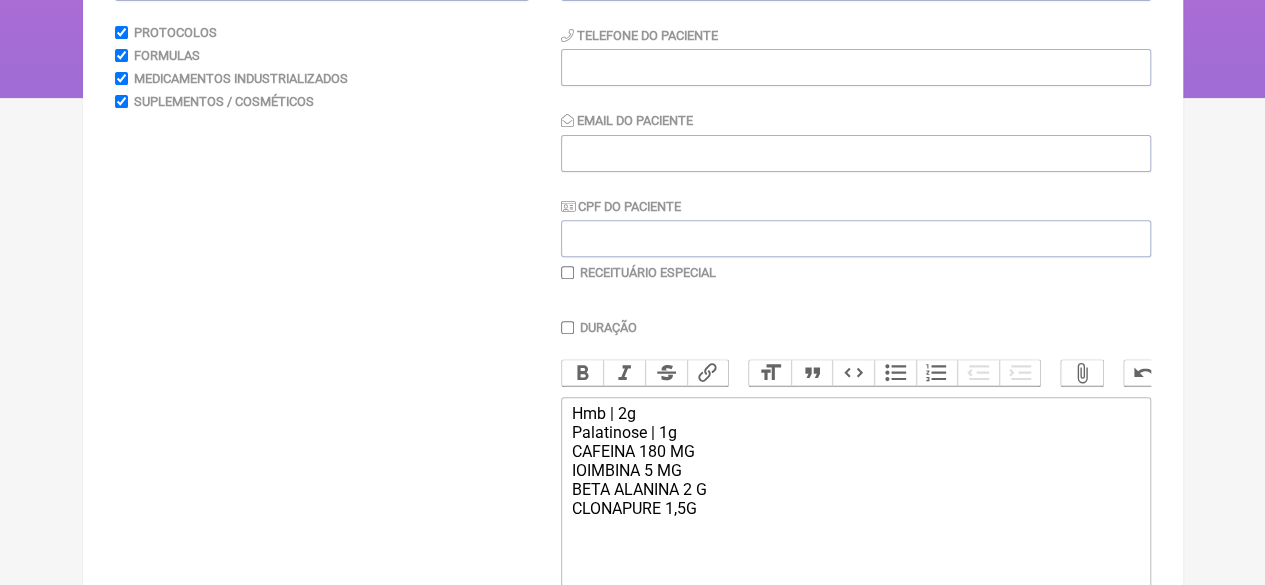 scroll, scrollTop: 2, scrollLeft: 0, axis: vertical 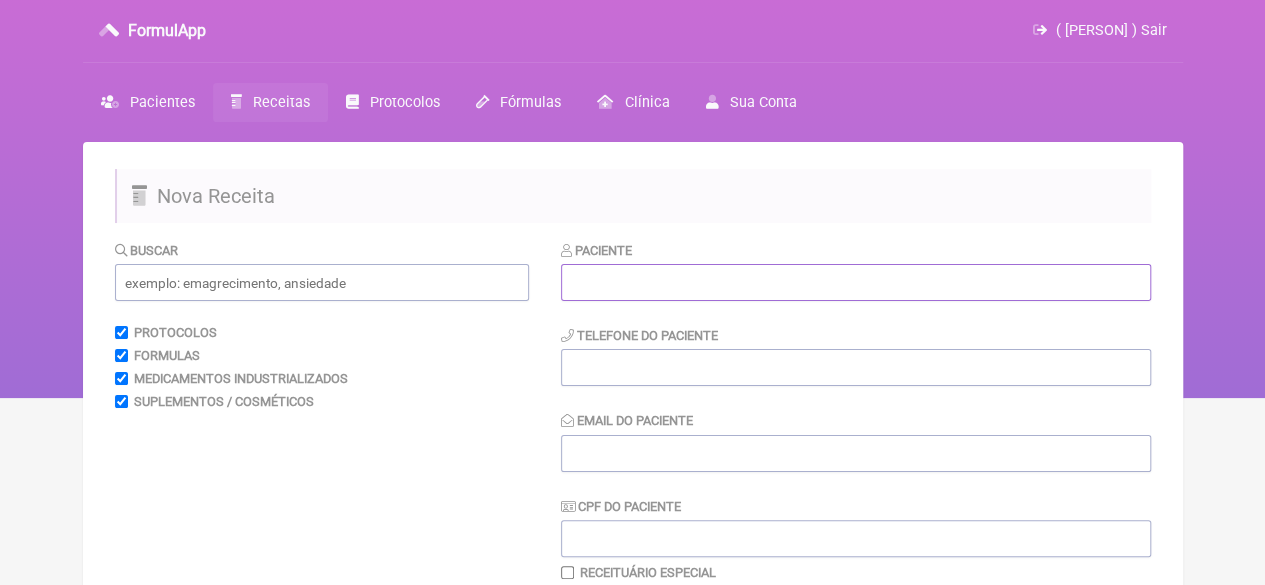 click at bounding box center (856, 282) 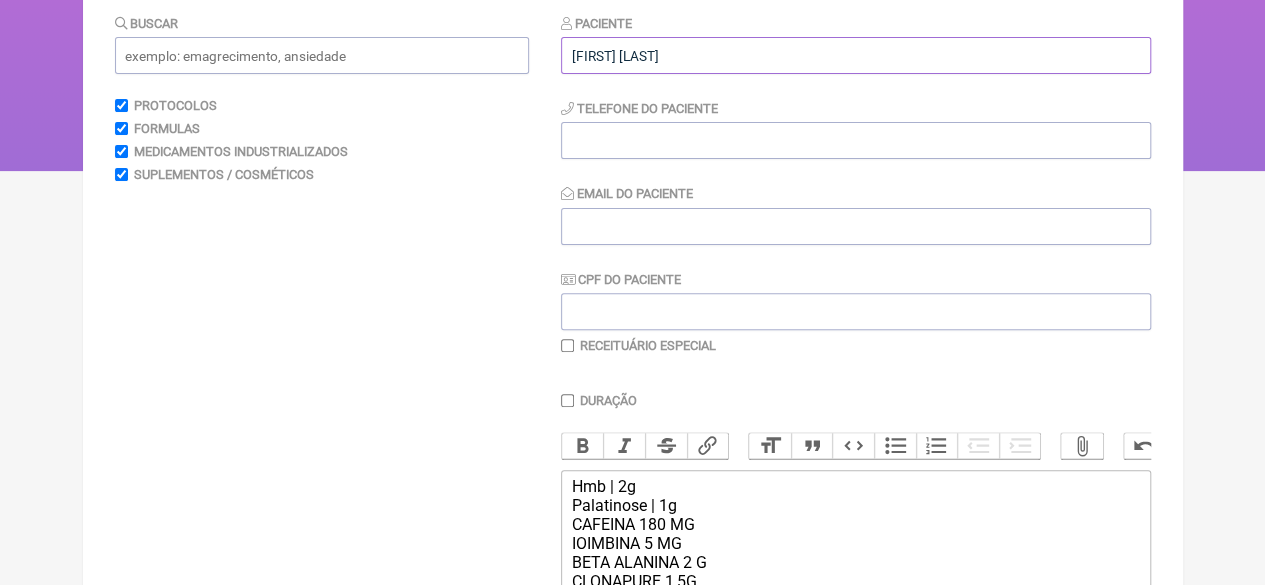 scroll, scrollTop: 102, scrollLeft: 0, axis: vertical 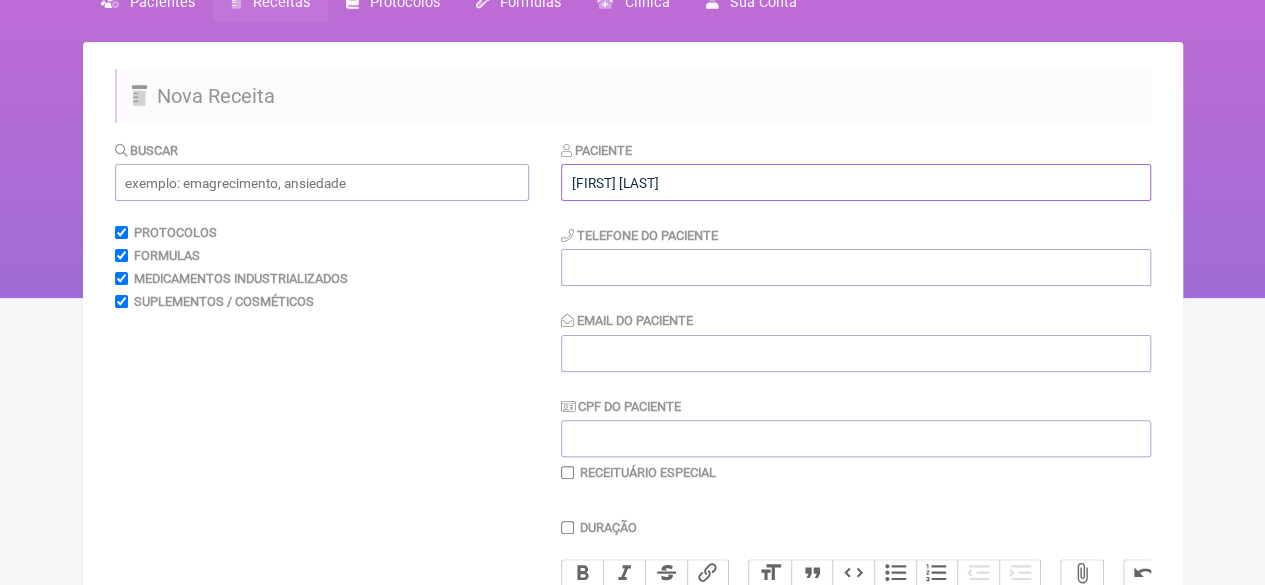 type on "[FIRST] [LAST]" 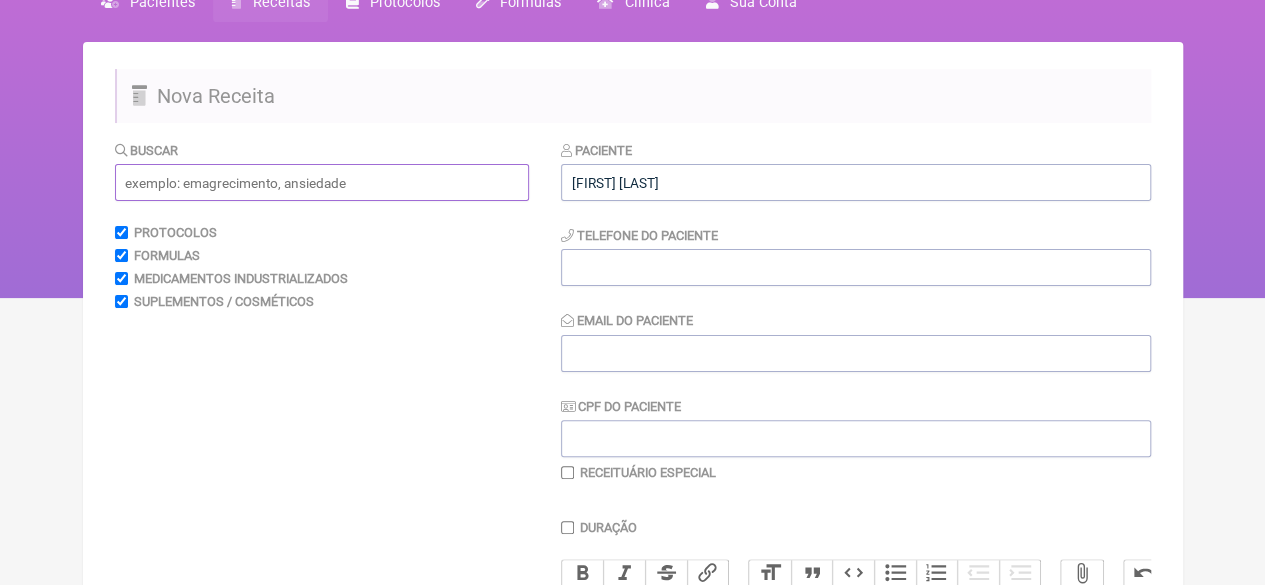 click at bounding box center [322, 182] 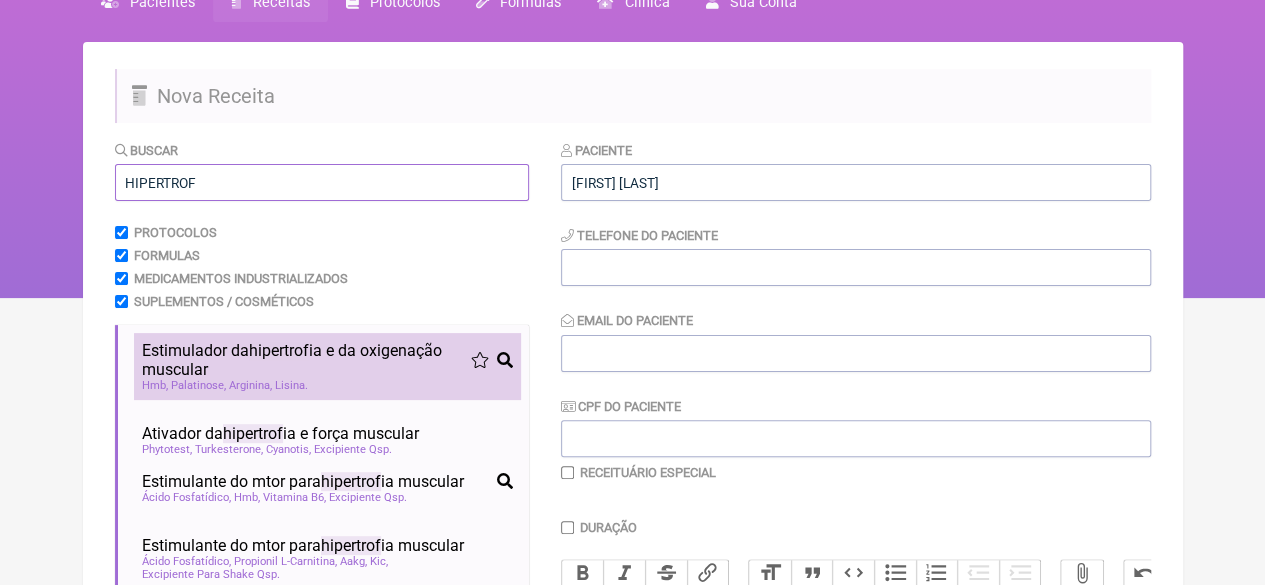 type on "HIPERTROF" 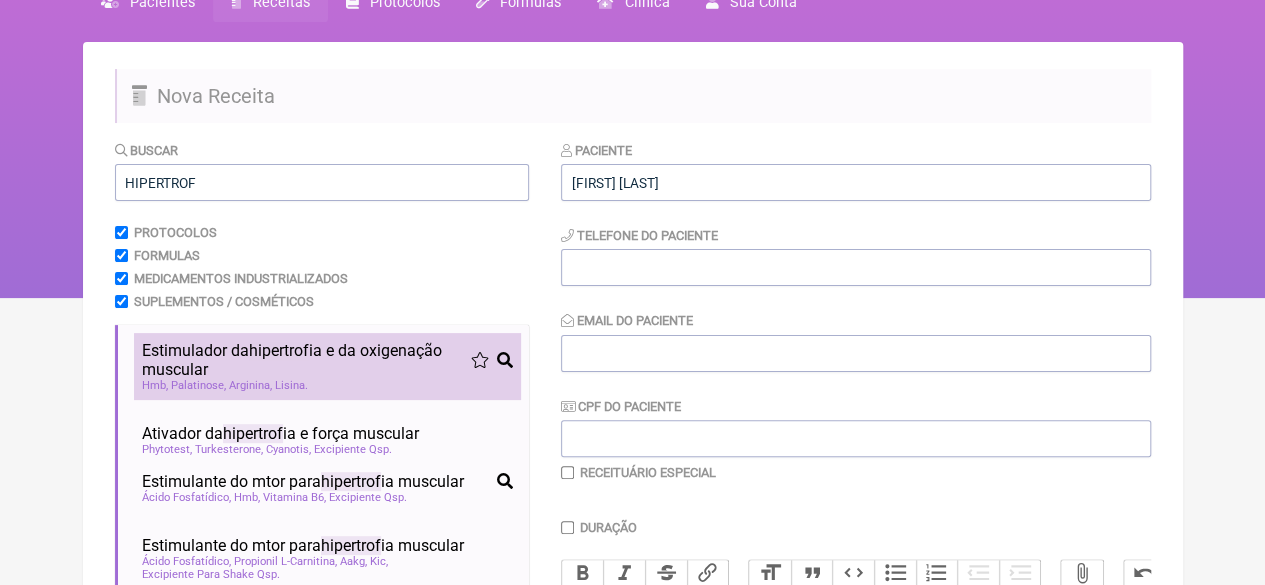 click on "Estimulador da  hipertrof ia e da oxigenação muscular" at bounding box center [306, 360] 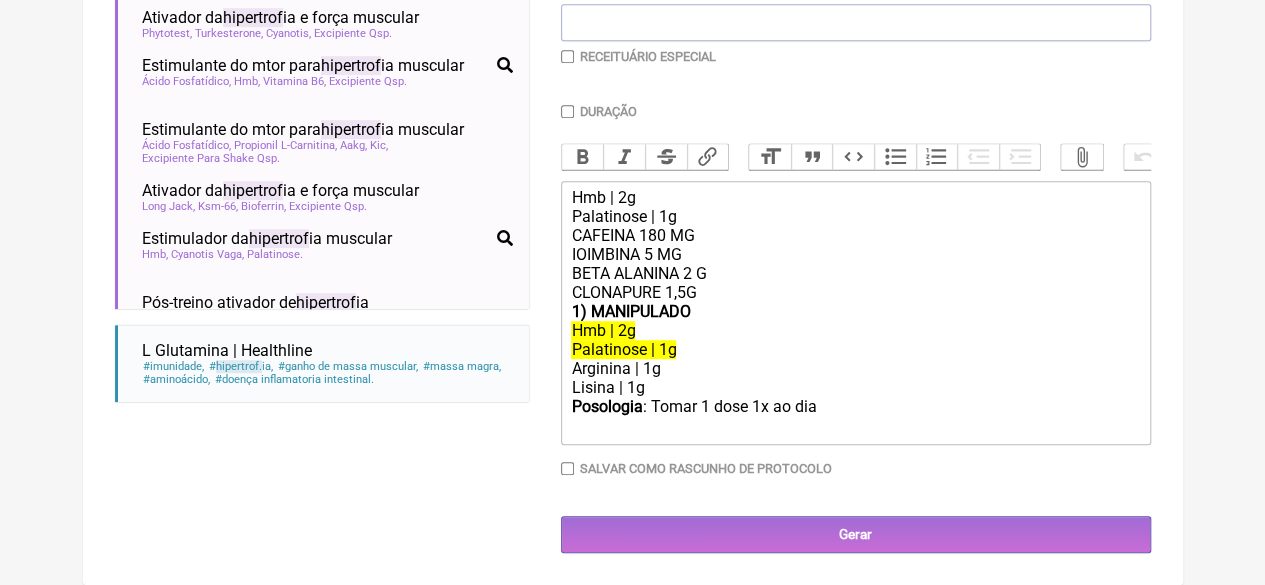 scroll, scrollTop: 538, scrollLeft: 0, axis: vertical 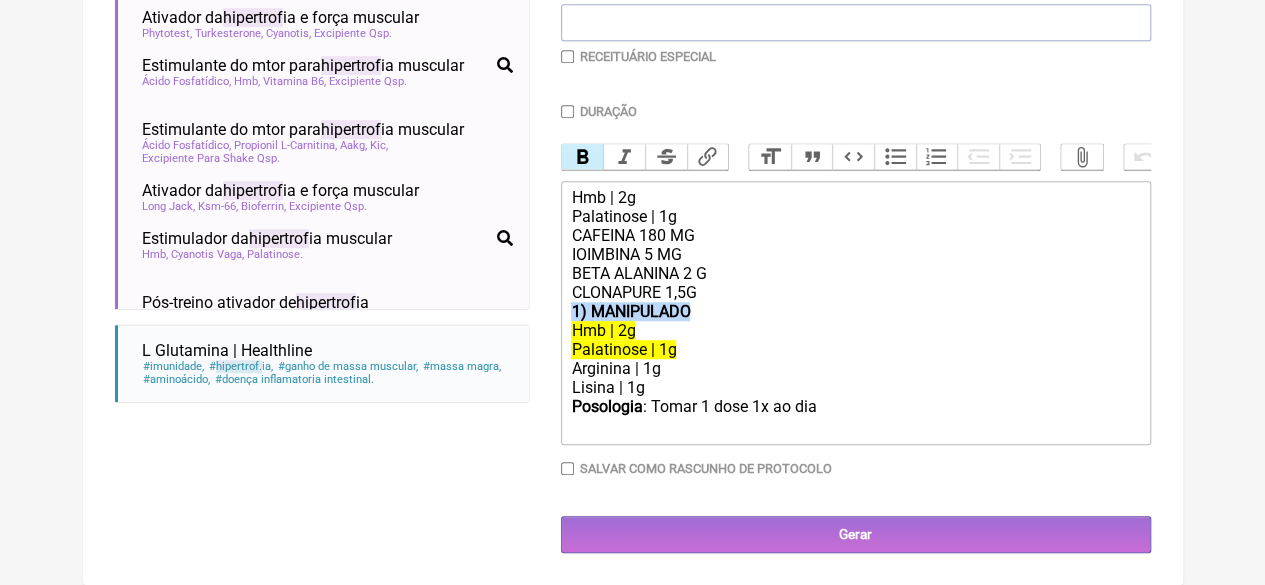 drag, startPoint x: 700, startPoint y: 306, endPoint x: 538, endPoint y: 306, distance: 162 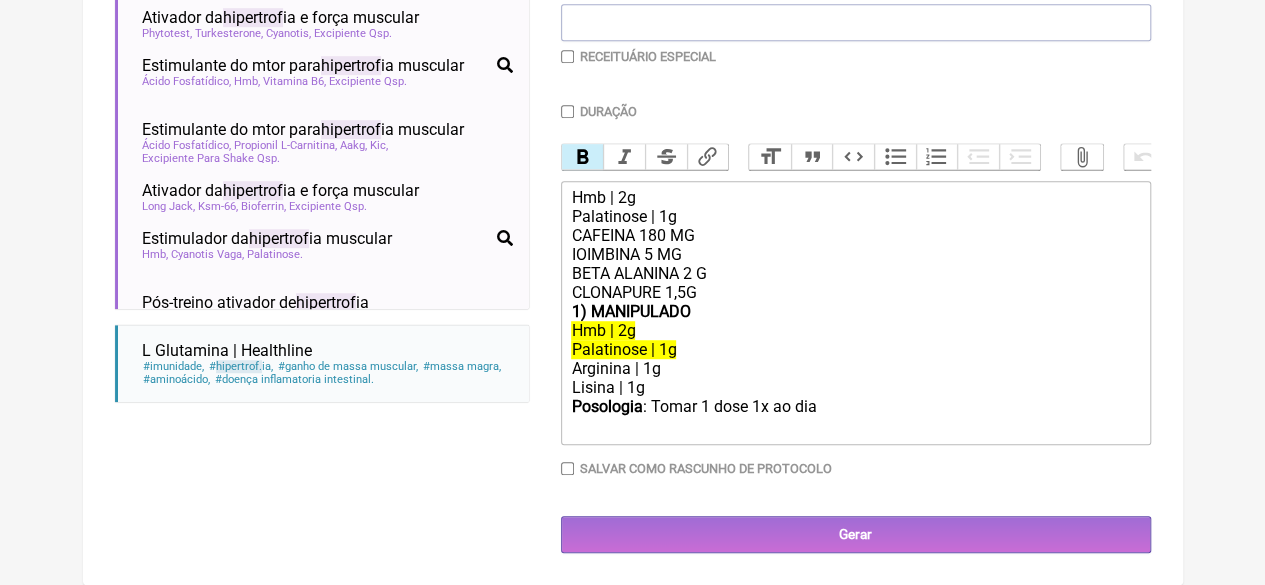 click on "Hmb | 2g Palatinose | 1g CAFEINA 180 MG  IOIMBINA 5 MG  BETA ALANINA 2 G  CLONAPURE 1,5G  1) MANIPULADO Hmb | 2g Palatinose | 1g Arginina | 1g Lisina | 1g Posologia : Tomar 1 dose 1x ao dia ㅤ" at bounding box center [856, 313] 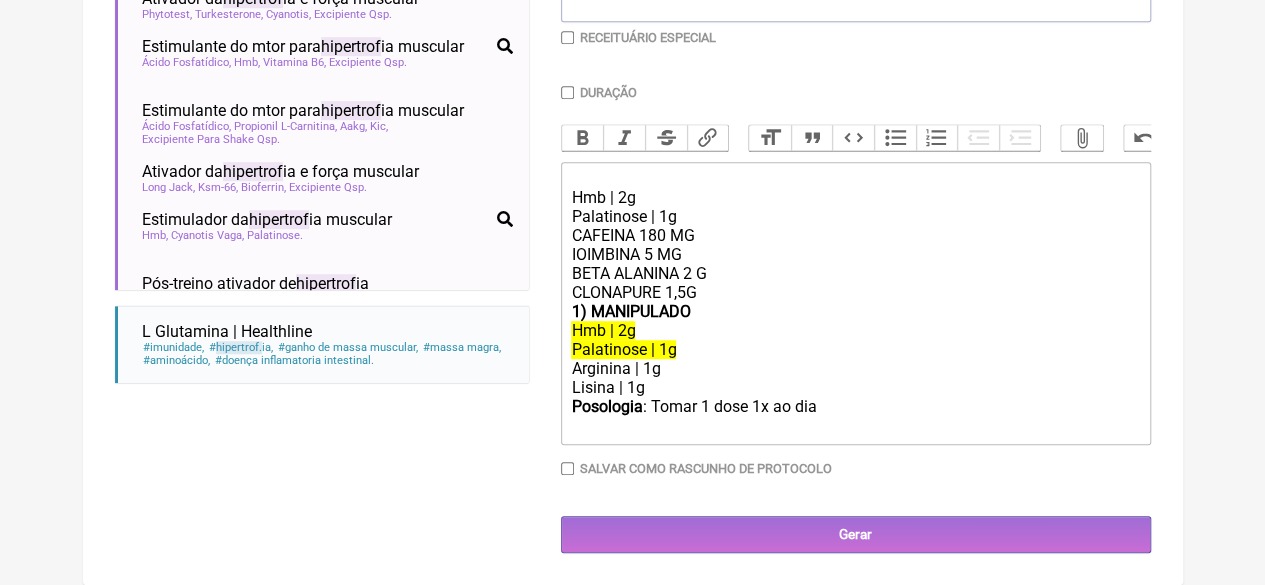 click on "Hmb | 2g" at bounding box center [855, 188] 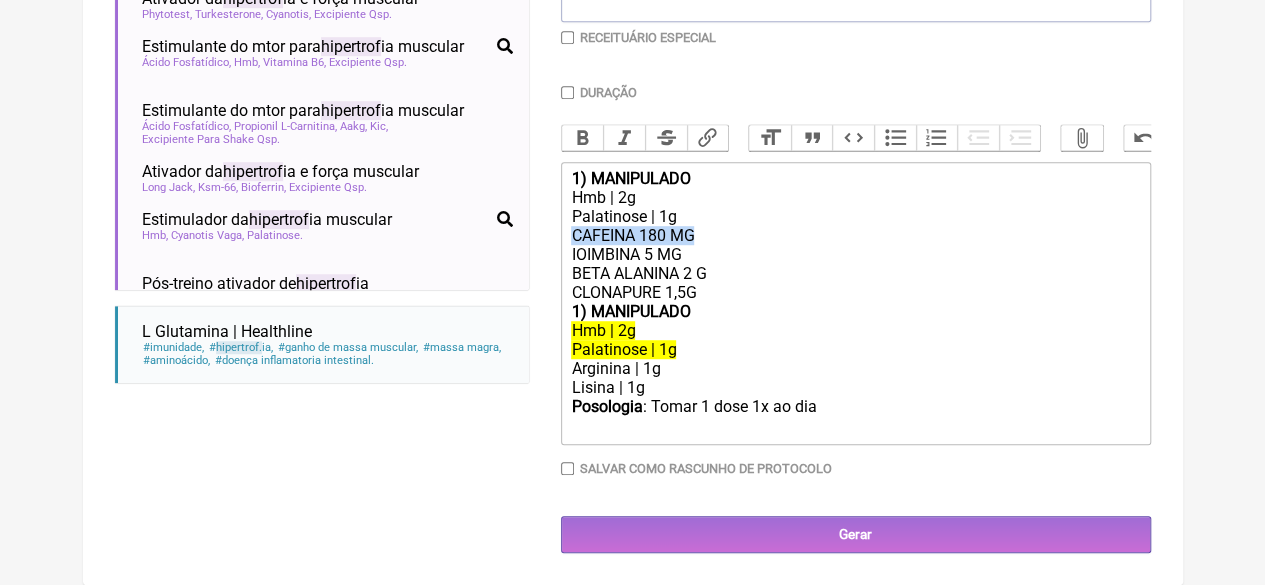 drag, startPoint x: 697, startPoint y: 251, endPoint x: 561, endPoint y: 249, distance: 136.01471 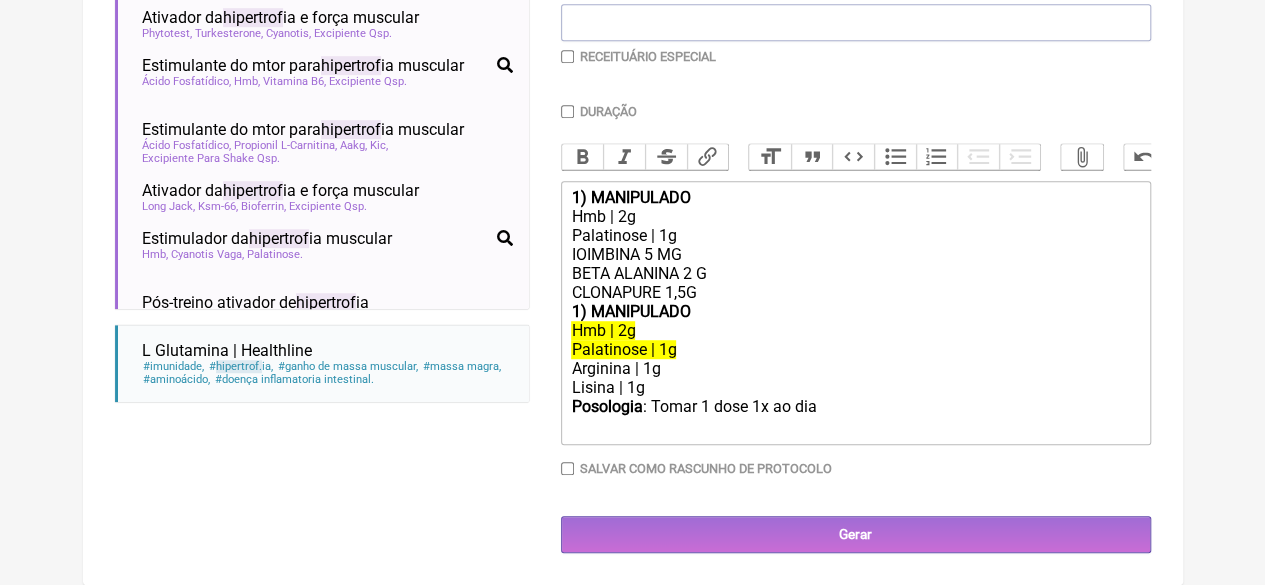 click on "Posologia : Tomar 1 dose 1x ao dia ㅤ" at bounding box center (855, 417) 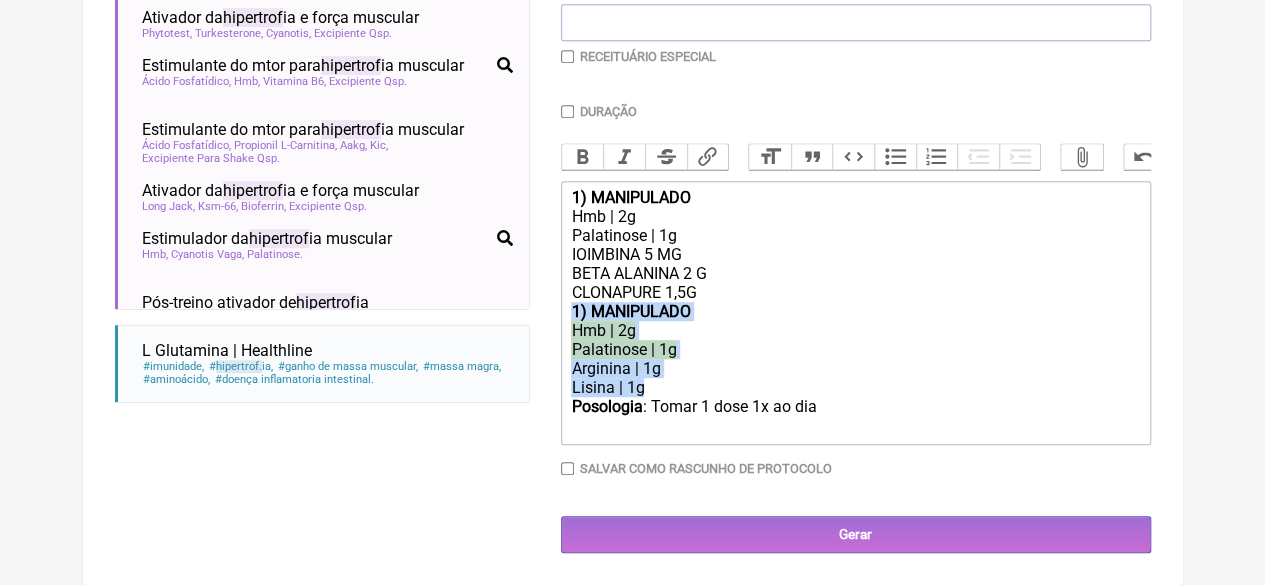 drag, startPoint x: 704, startPoint y: 381, endPoint x: 549, endPoint y: 309, distance: 170.9064 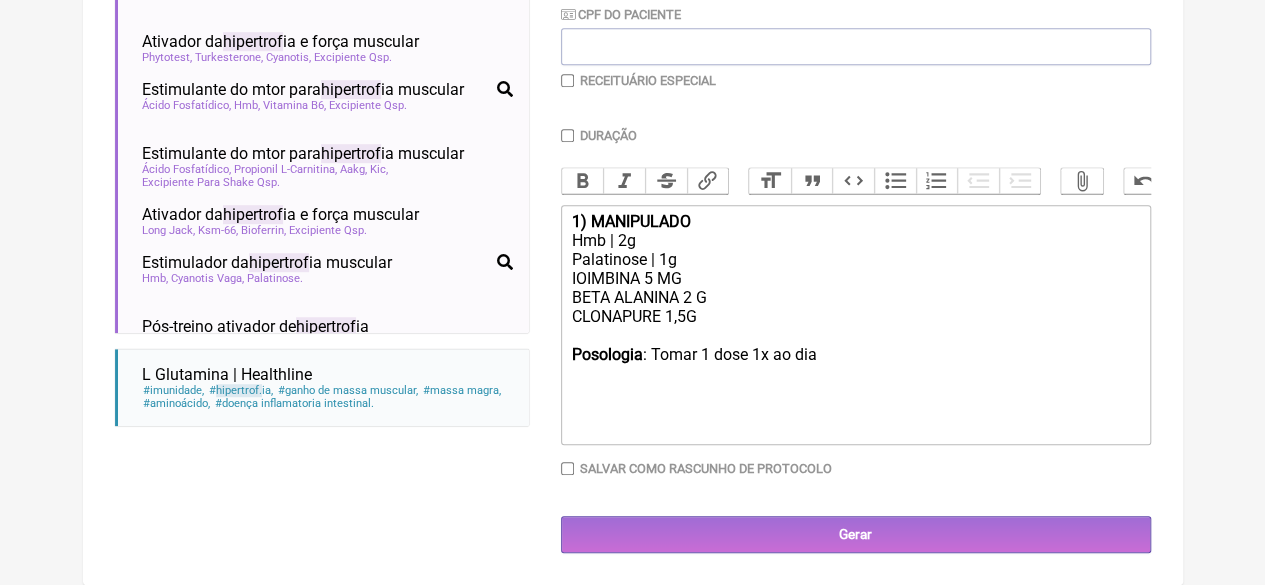 scroll, scrollTop: 510, scrollLeft: 0, axis: vertical 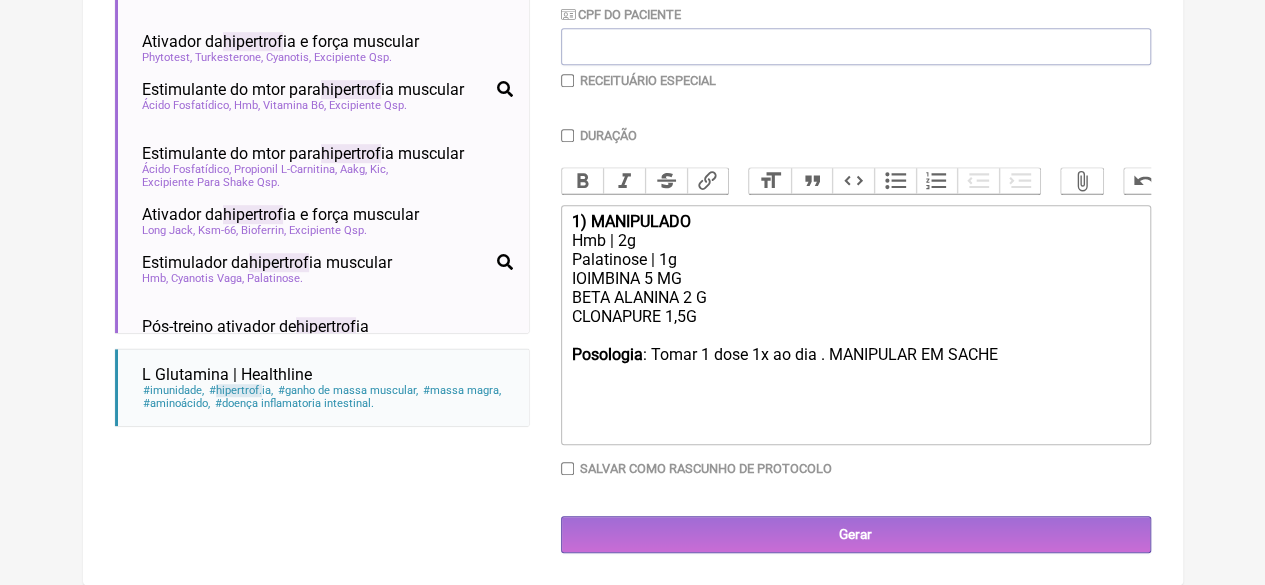 type on "<div><strong>1) MANIPULADO</strong><br>Hmb | 2g</div><div>Palatinose | 1g&nbsp;<br>IOIMBINA 5 MG&nbsp;<br>BETA ALANINA 2 G&nbsp;<br>CLONAPURE 1,5G&nbsp;</div><div><br></div><div><strong>Posologia</strong>: Tomar 1 dose 1x ao dia . MANIPULAR EM SACHE ㅤ<br><br></div>" 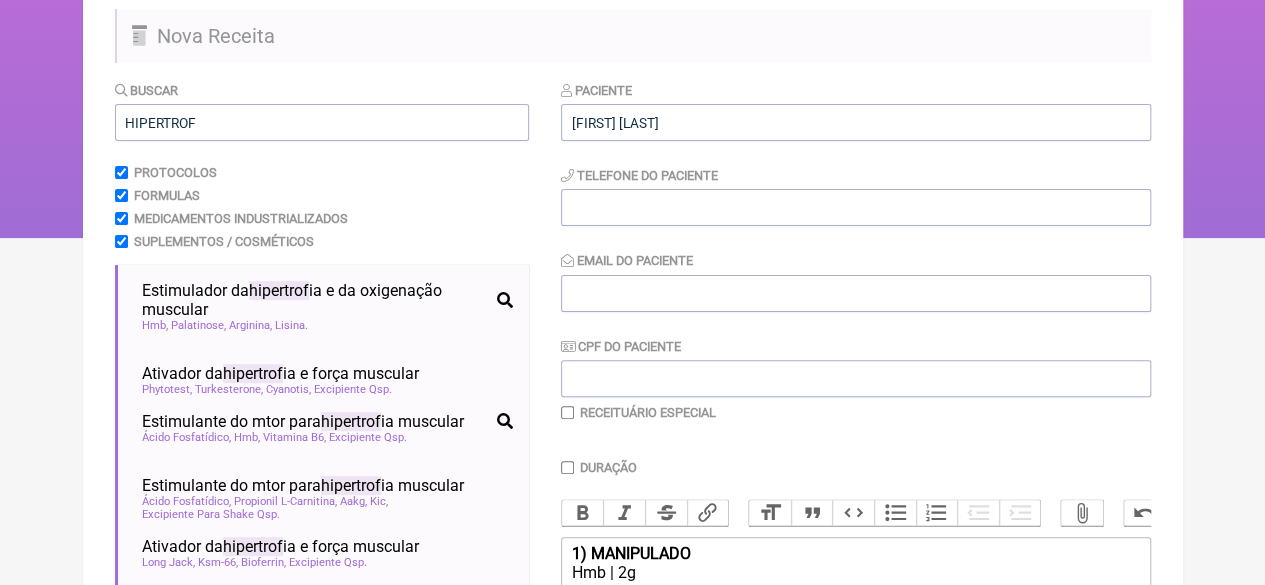 scroll, scrollTop: 110, scrollLeft: 0, axis: vertical 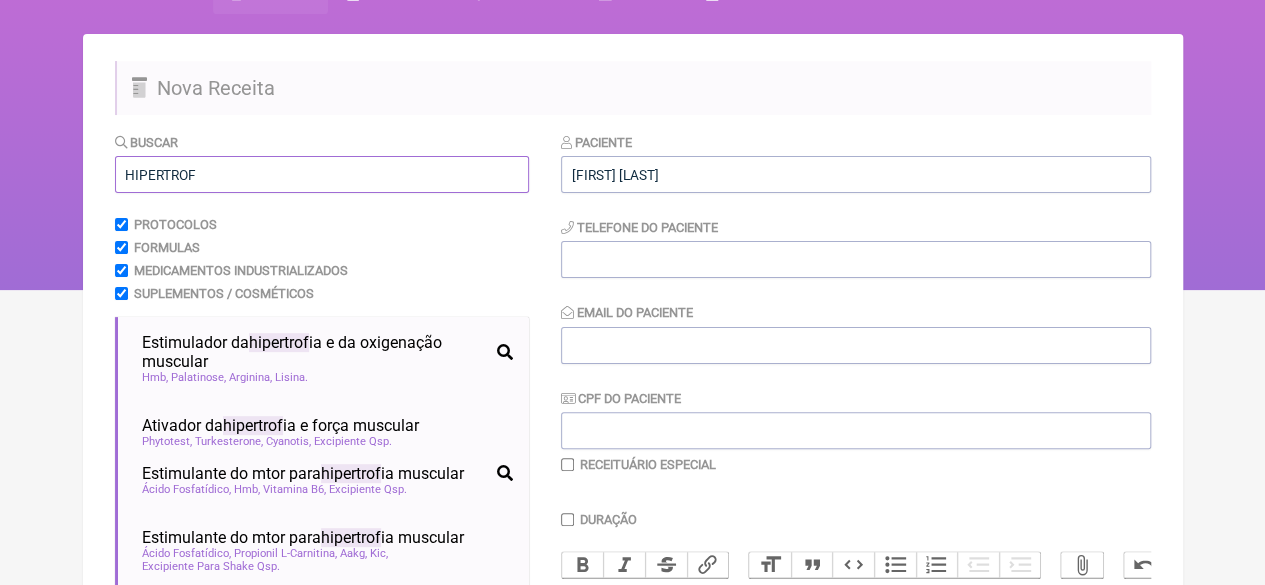 drag, startPoint x: 210, startPoint y: 174, endPoint x: 17, endPoint y: 177, distance: 193.02332 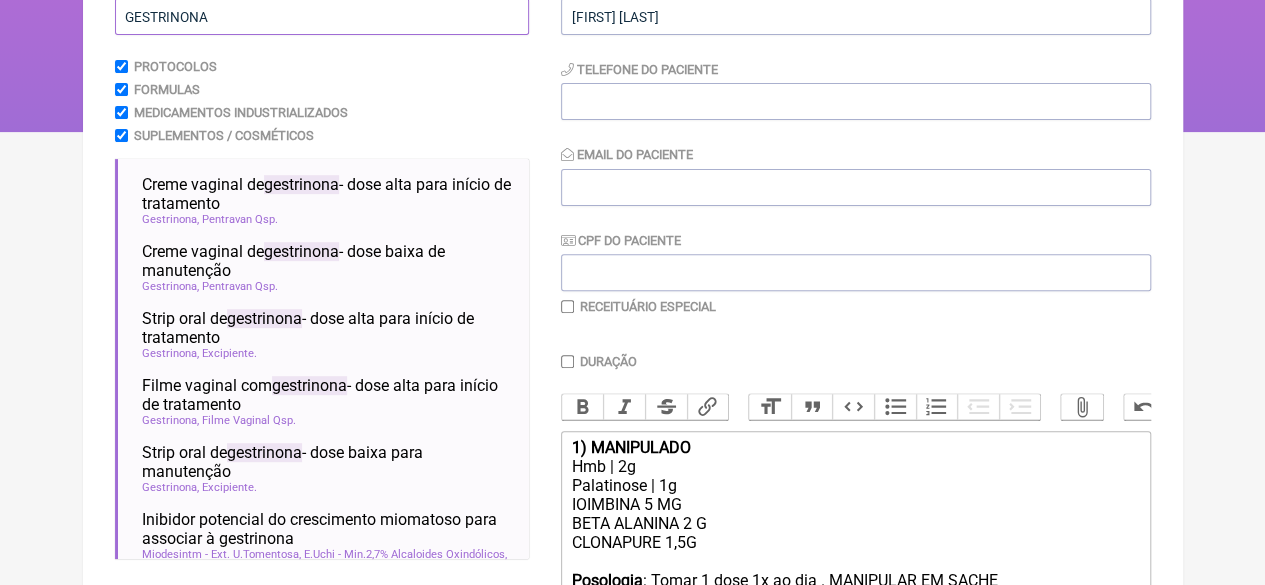 scroll, scrollTop: 410, scrollLeft: 0, axis: vertical 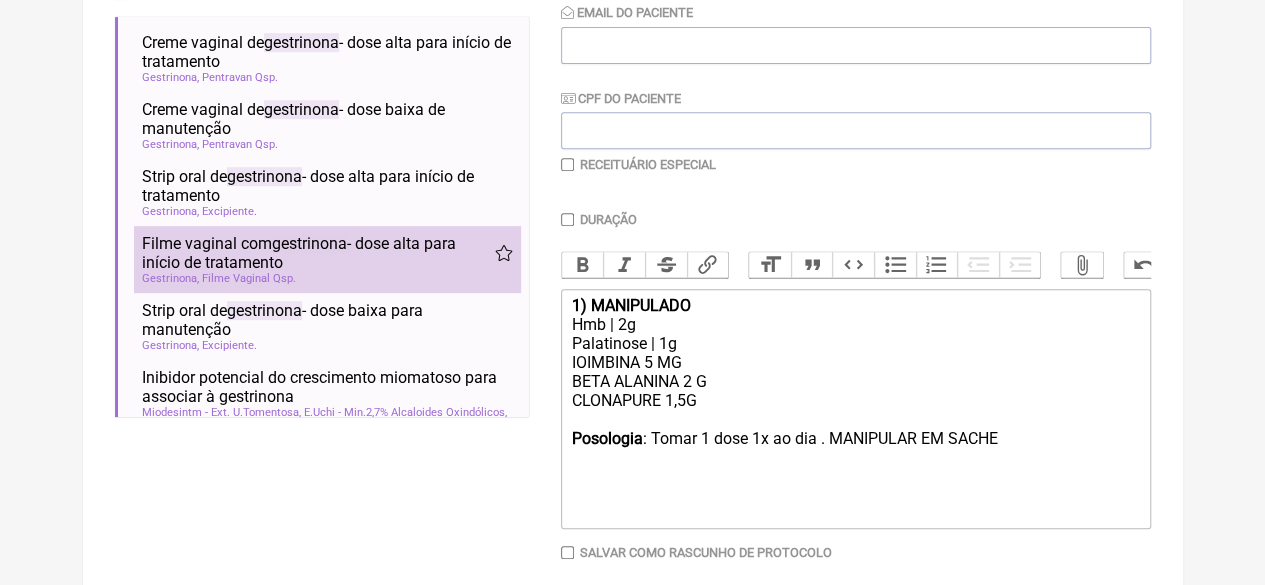 type on "GESTRINONA" 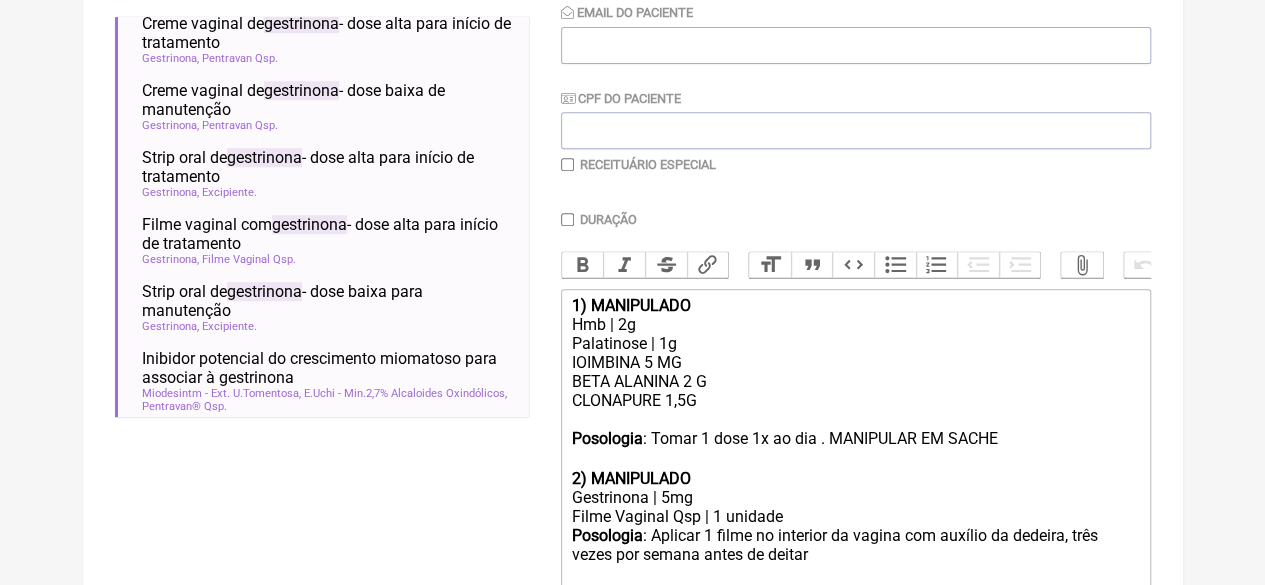 scroll, scrollTop: 37, scrollLeft: 0, axis: vertical 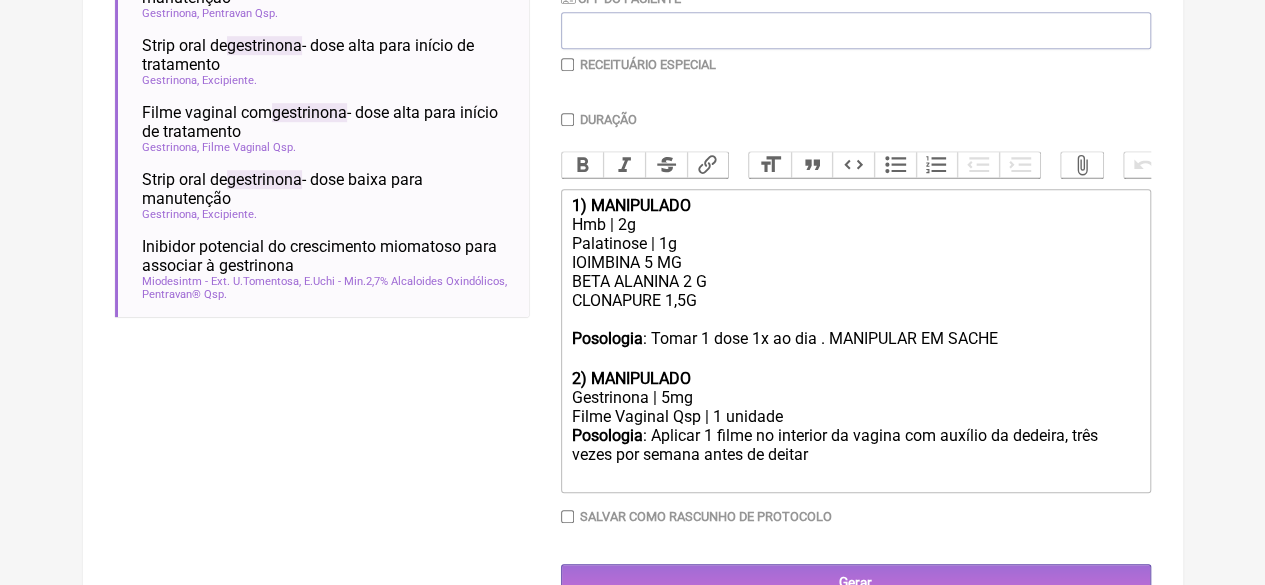 click on "Posologia" at bounding box center (630, 205) 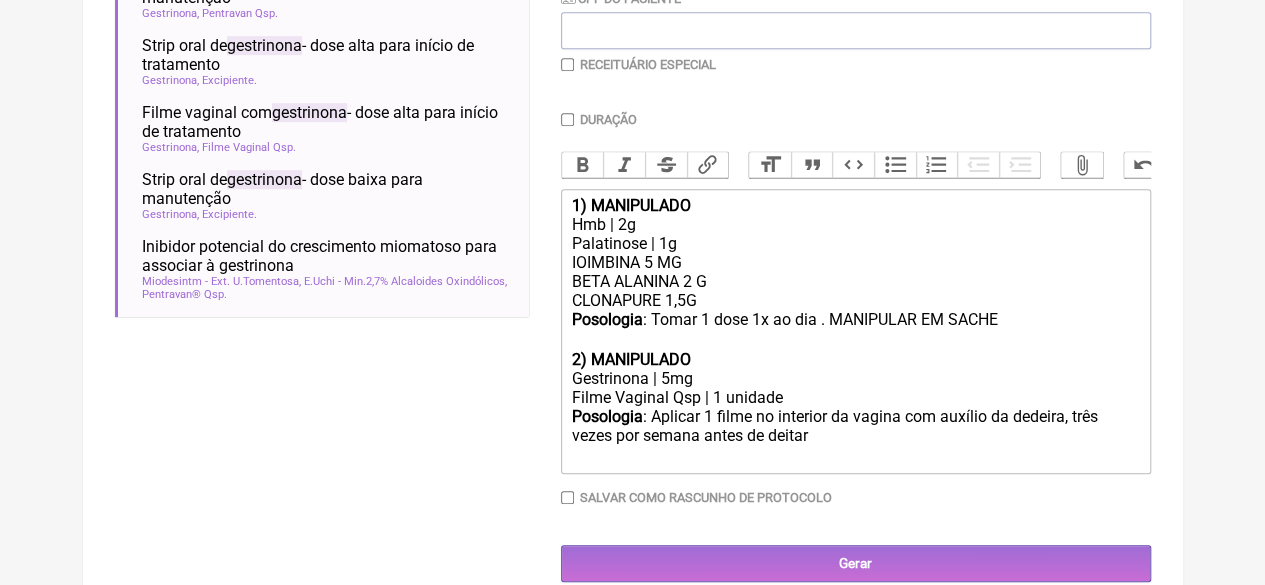 drag, startPoint x: 705, startPoint y: 319, endPoint x: 533, endPoint y: 323, distance: 172.04651 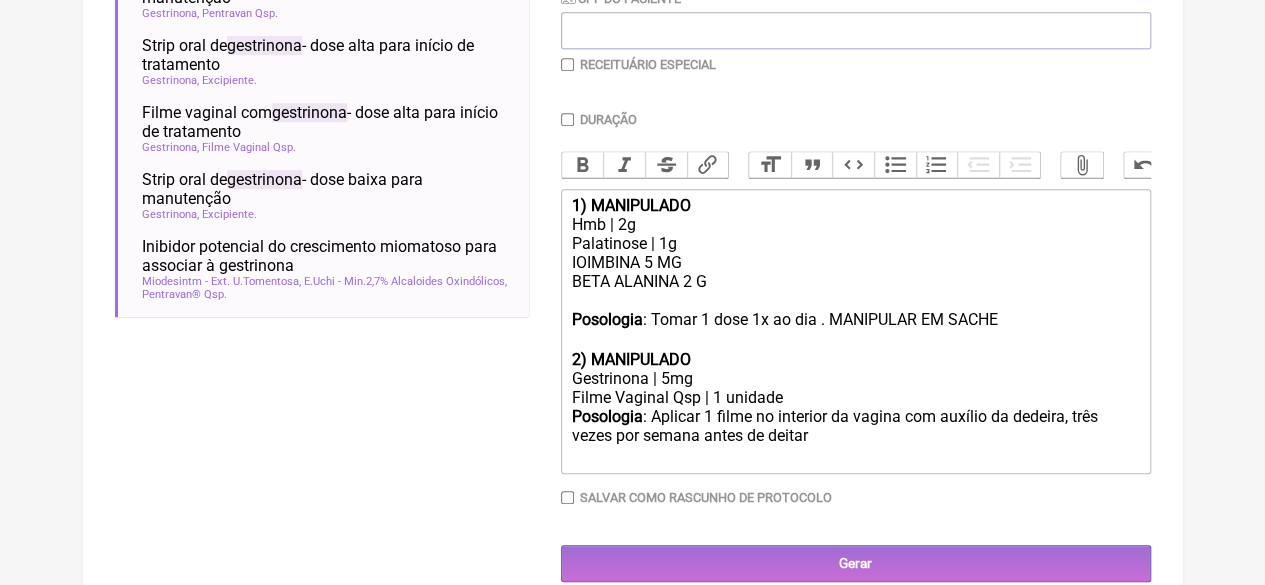 type on "<div><strong>1) MANIPULADO</strong><br>Hmb | 2g</div><div>Palatinose | 1g&nbsp;<br>IOIMBINA 5 MG&nbsp;<br>BETA ALANINA 2 G&nbsp;</div><div><strong>Posologia</strong>: Tomar 1 dose 1x ao dia . MANIPULAR EM SACHE ㅤ<br><br></div><div><strong>2) MANIPULADO</strong></div><div>Gestrinona | 5mg</div><div>Filme Vaginal Qsp | 1 unidade</div><div><strong>Posologia</strong>: Aplicar 1 filme no interior da vagina com auxílio da dedeira, três vezes por semana antes de deitar ㅤ<br><br></div>" 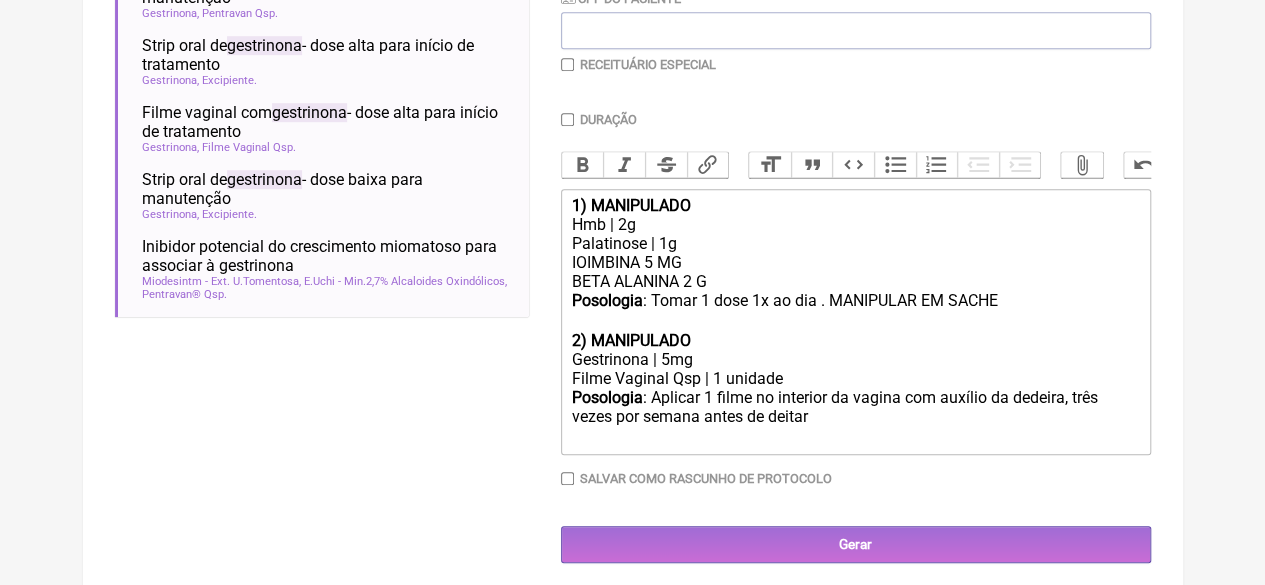 click at bounding box center (567, 64) 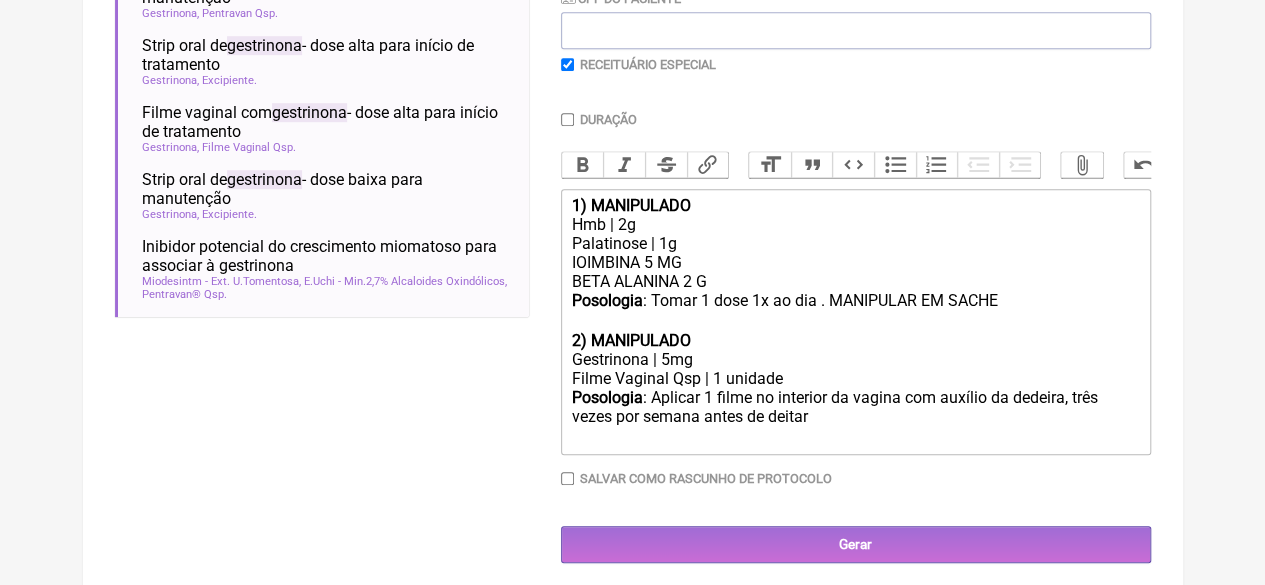 checkbox on "true" 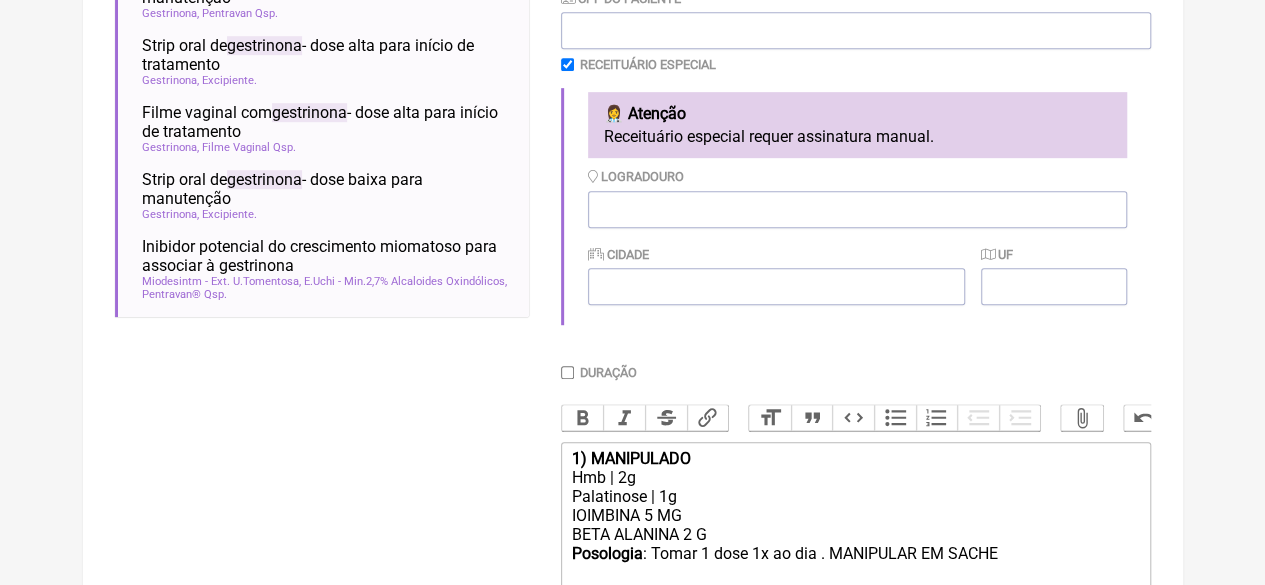click on "Duração" at bounding box center (567, 372) 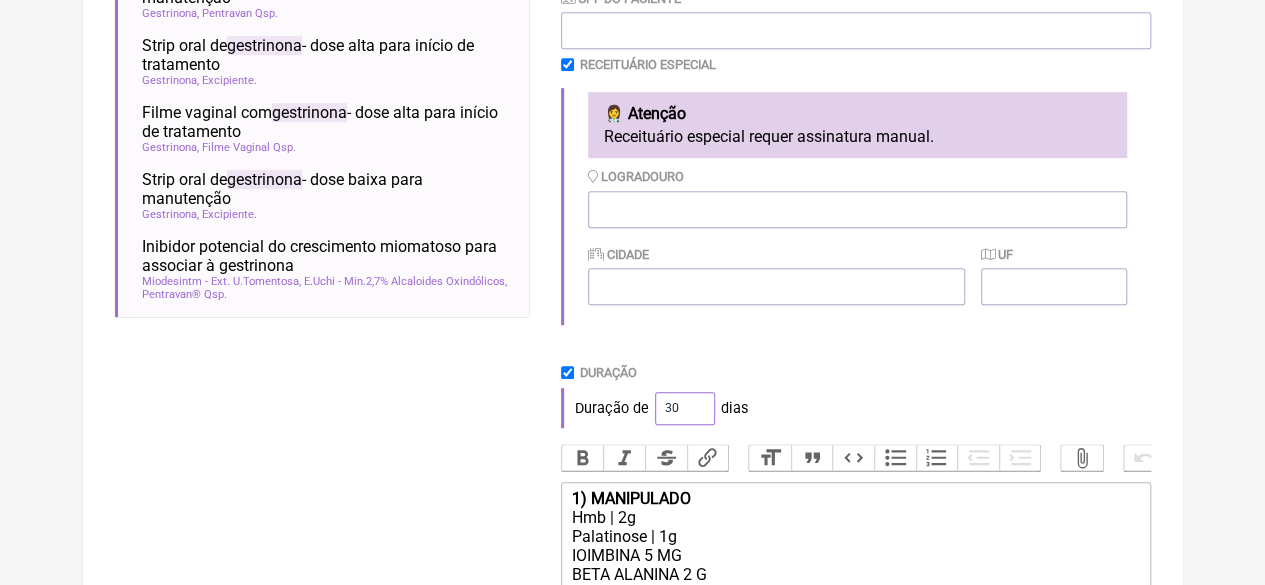 drag, startPoint x: 678, startPoint y: 406, endPoint x: 642, endPoint y: 413, distance: 36.67424 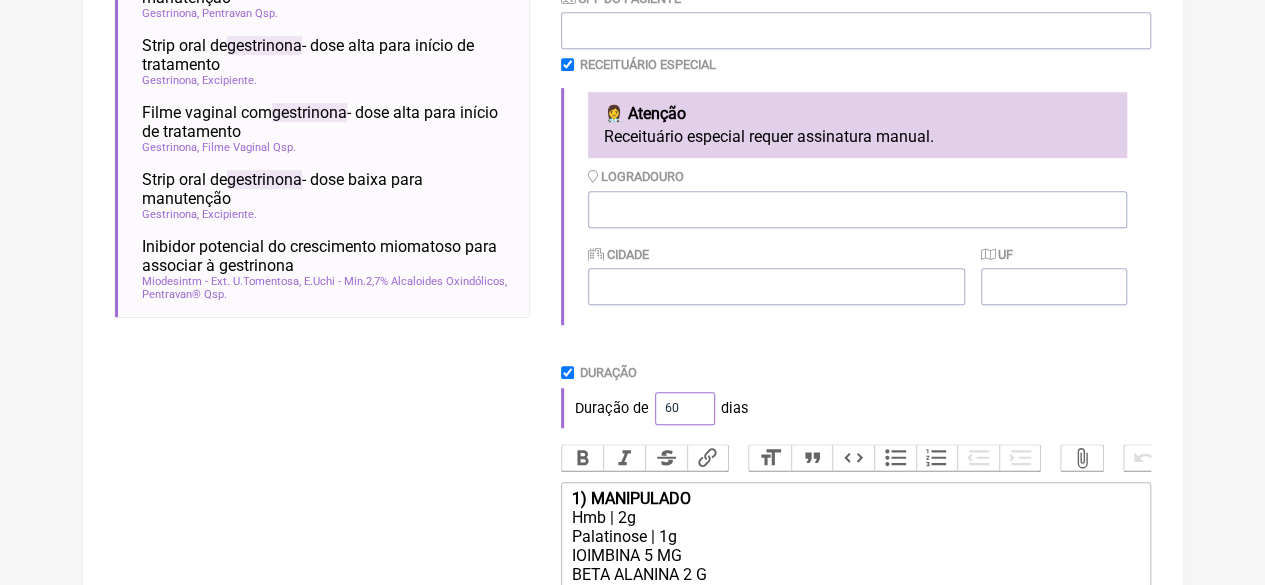 type on "60" 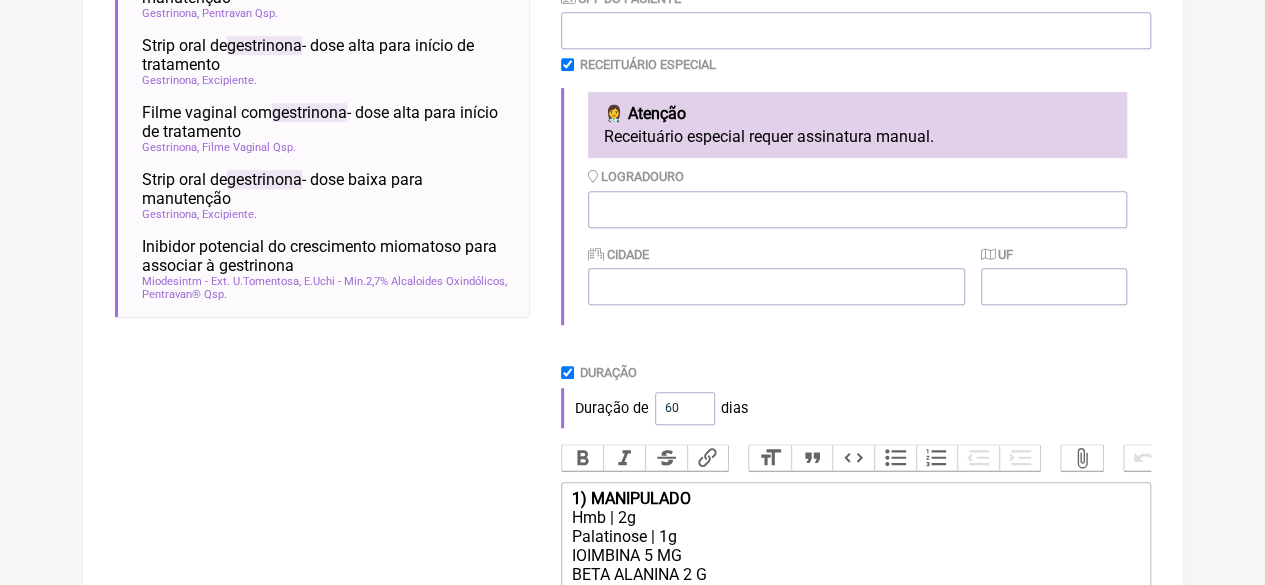 click on "Paciente [NAME] Telefone do Paciente Email do Paciente CPF do Paciente Receituário Especial 👩‍⚕️ Atenção Receituário especial requer assinatura manual. Logradouro Cidade UF" at bounding box center [856, 37] 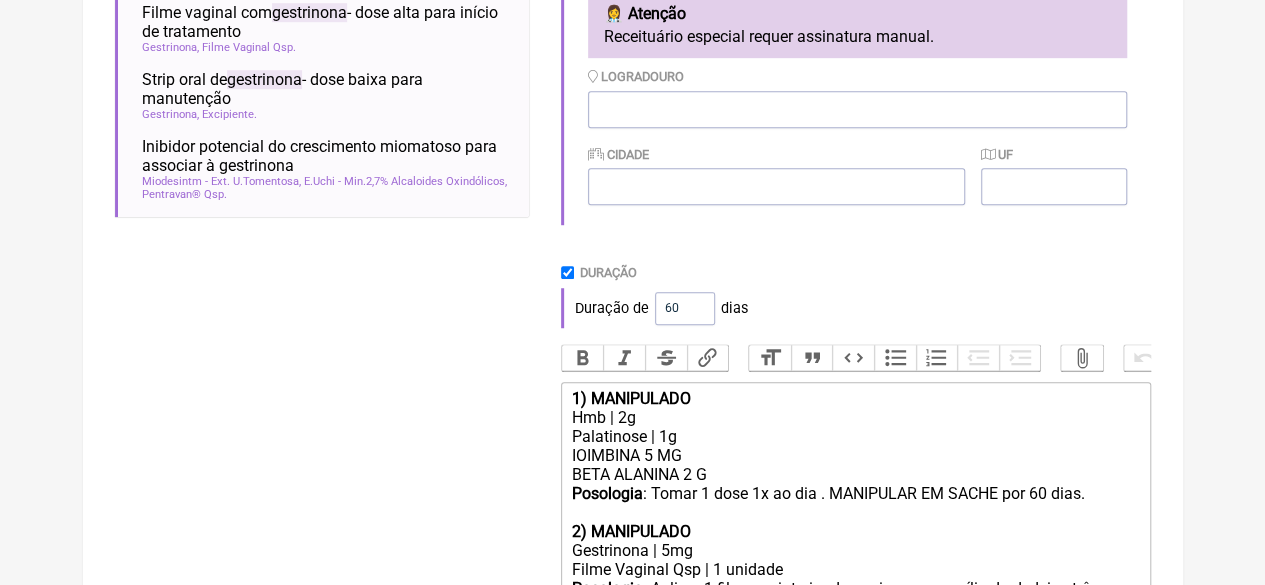 scroll, scrollTop: 832, scrollLeft: 0, axis: vertical 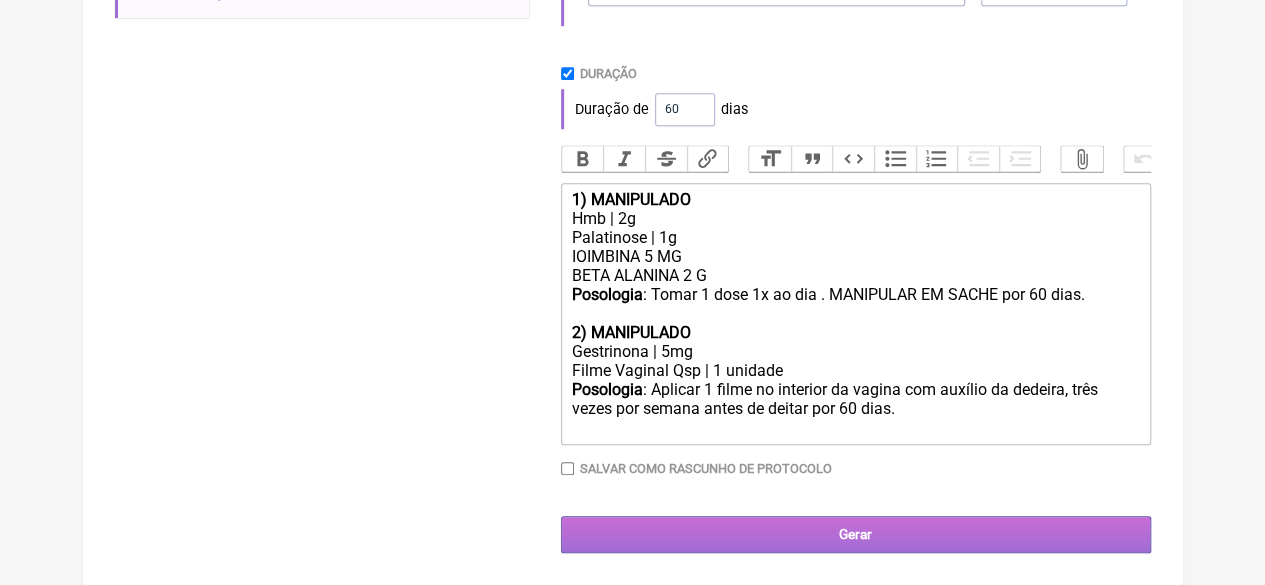 click on "Gerar" at bounding box center (856, 534) 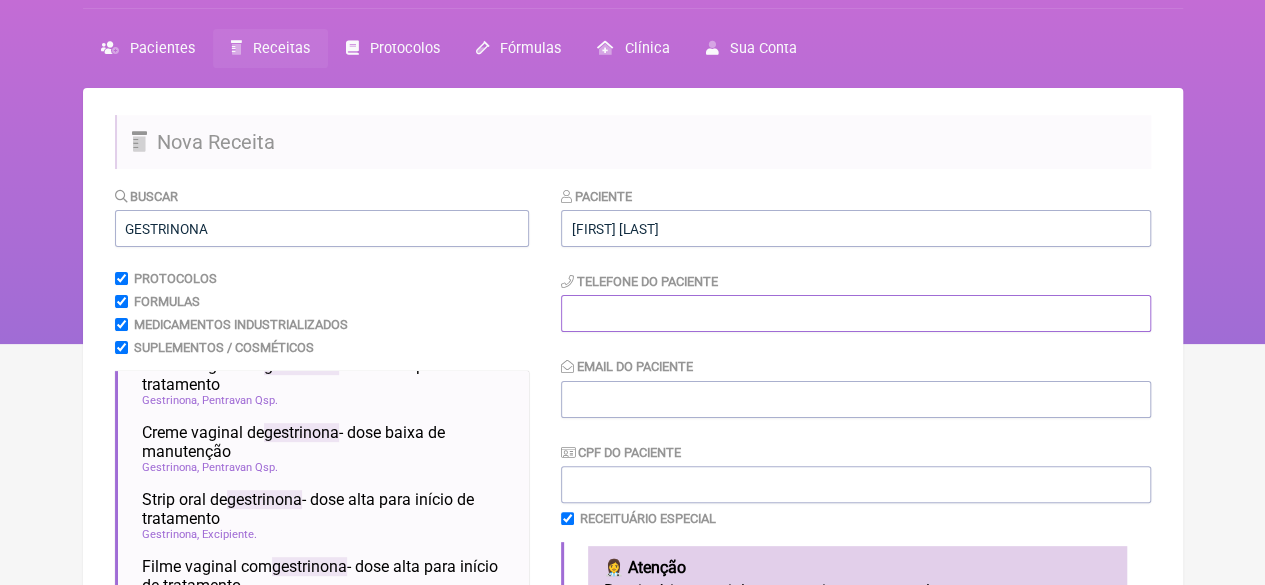 scroll, scrollTop: 52, scrollLeft: 0, axis: vertical 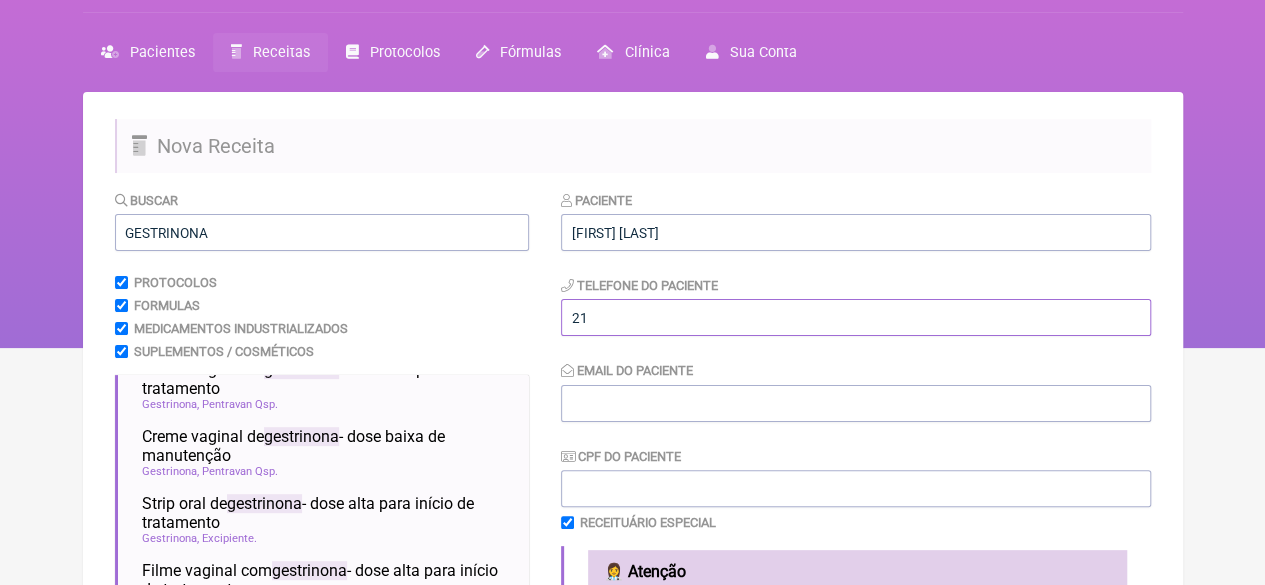 type on "21" 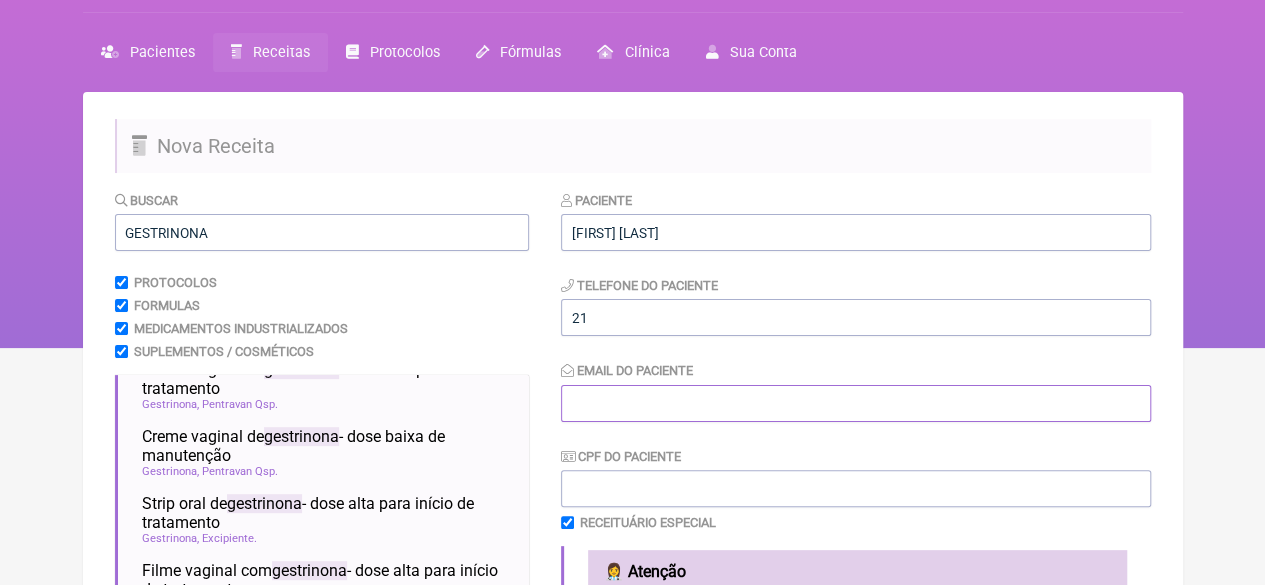 click on "Email do Paciente" at bounding box center [856, 403] 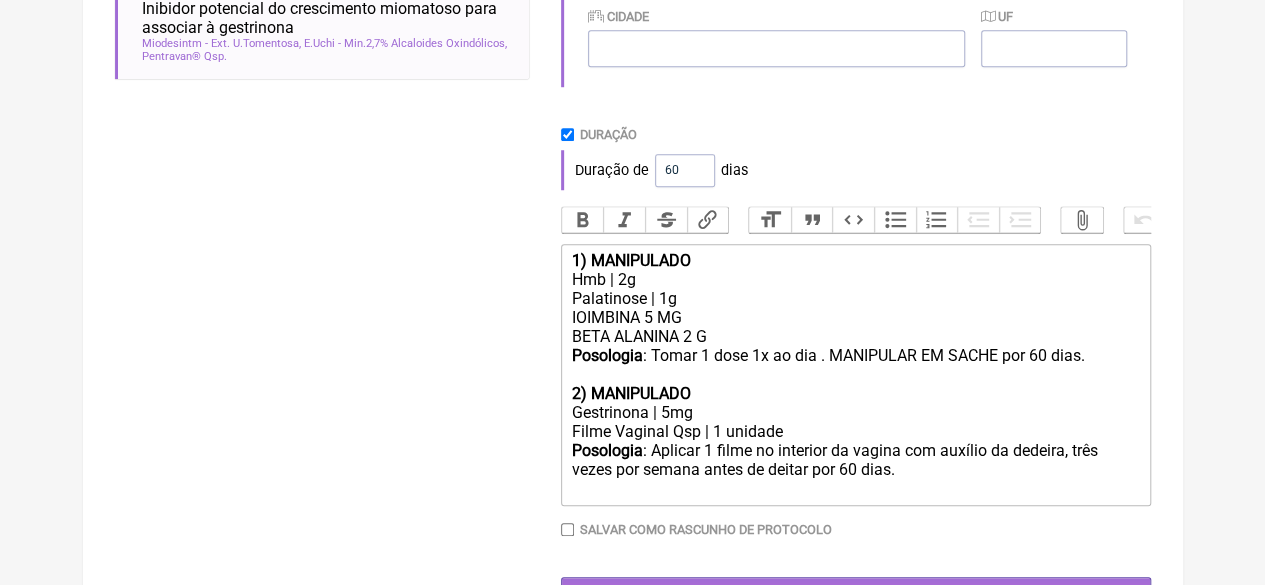 scroll, scrollTop: 832, scrollLeft: 0, axis: vertical 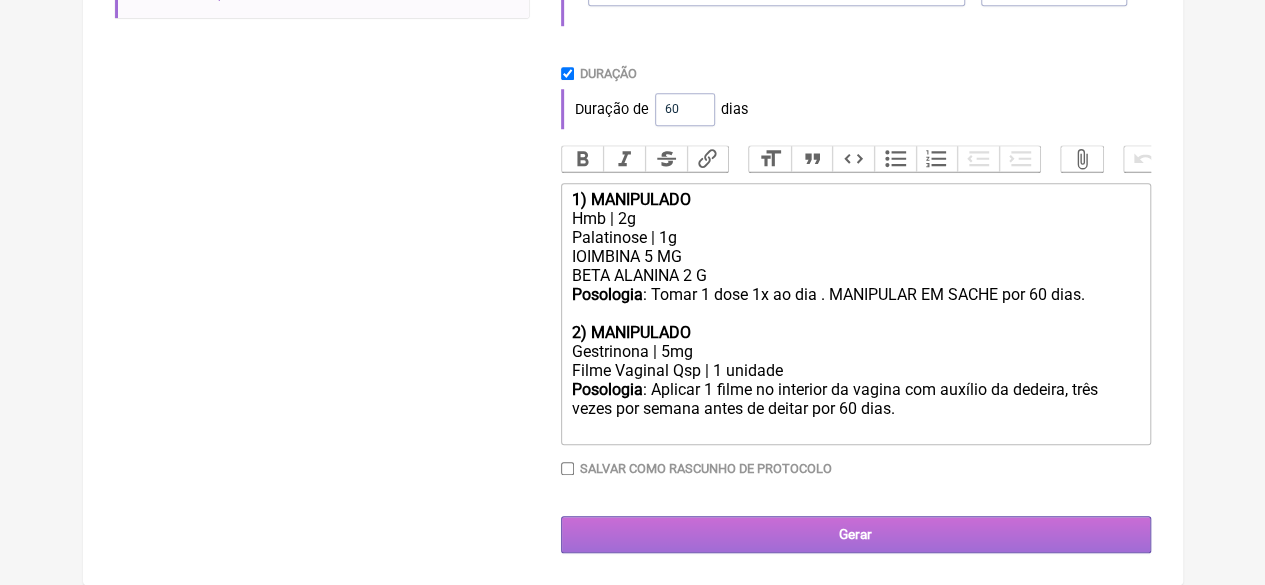 type on "X@X" 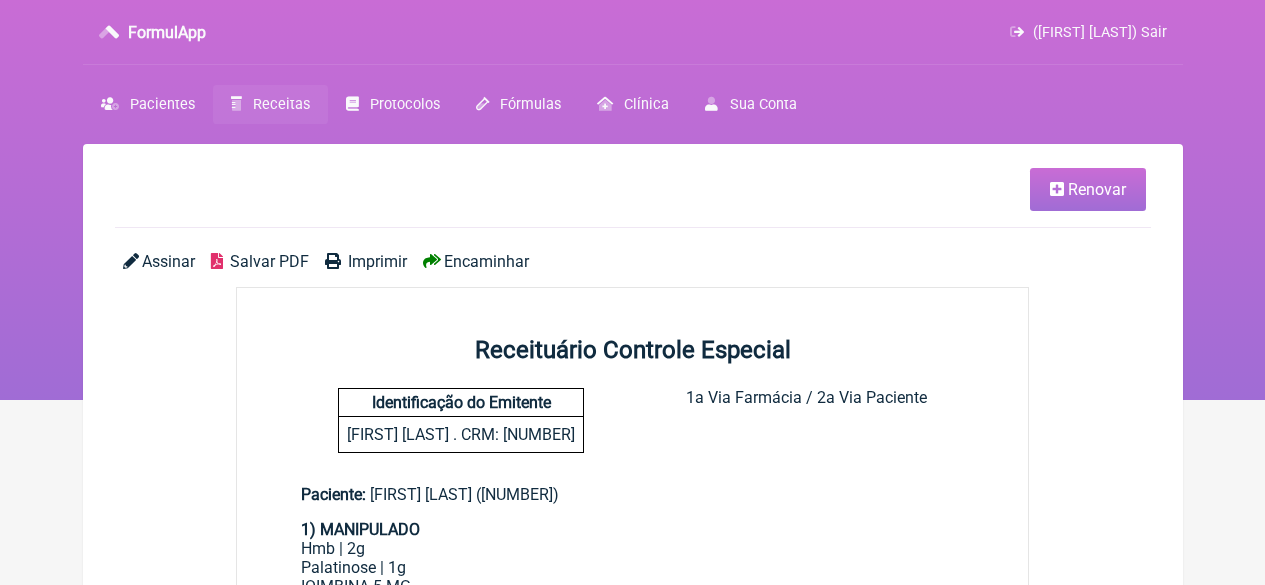 click on "Imprimir" at bounding box center [377, 261] 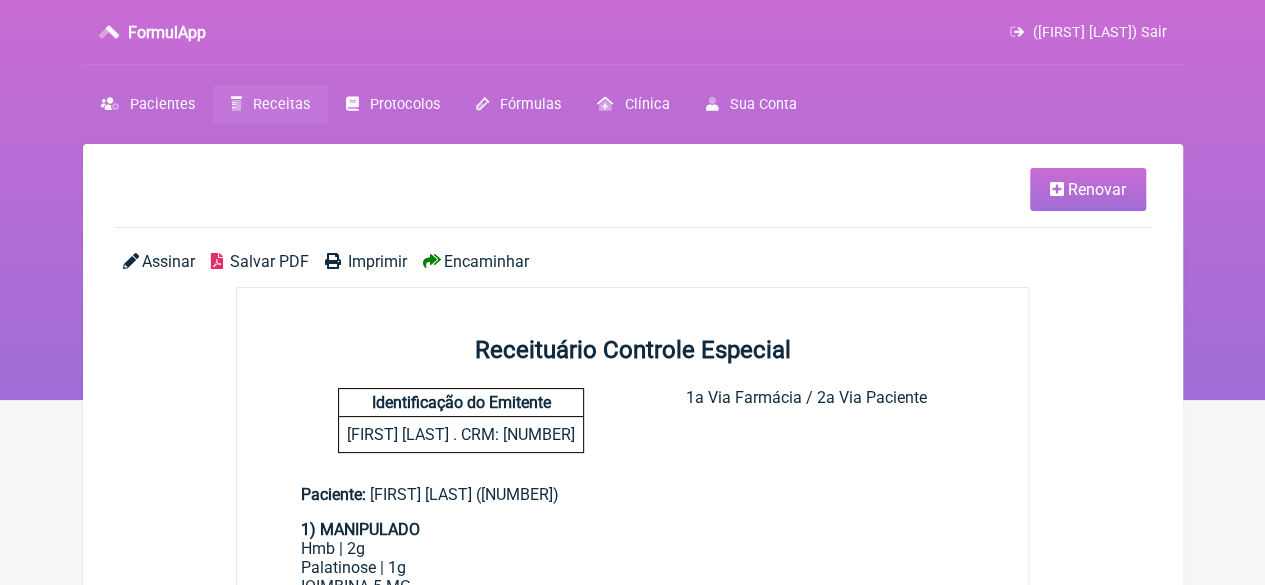 click on "Receitas" at bounding box center [281, 104] 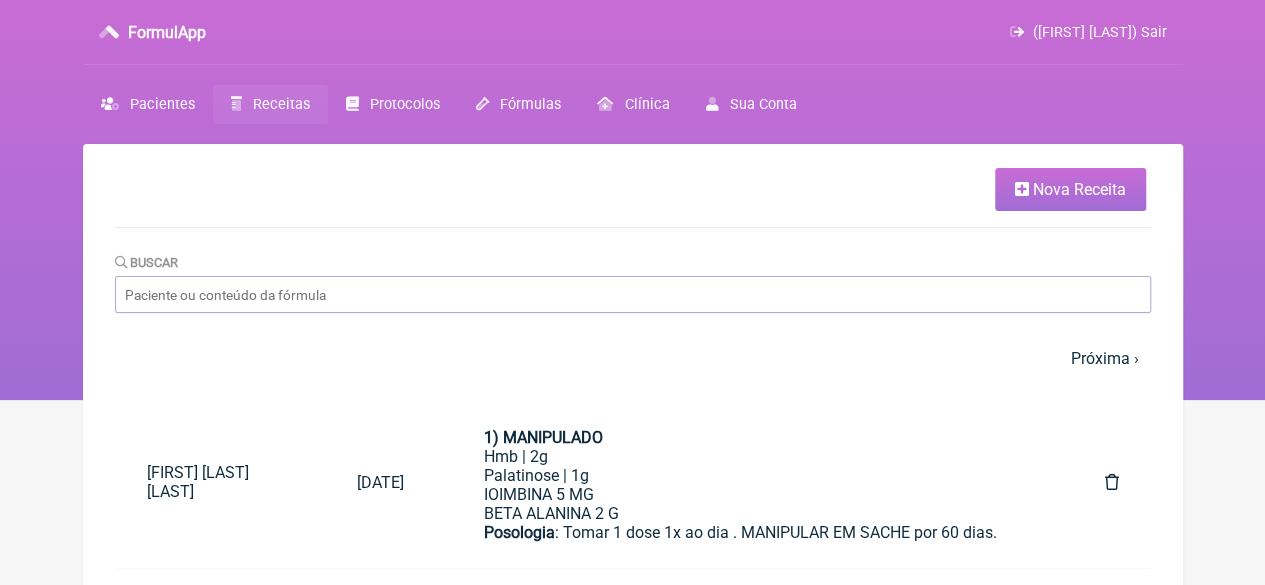 click at bounding box center (1022, 189) 